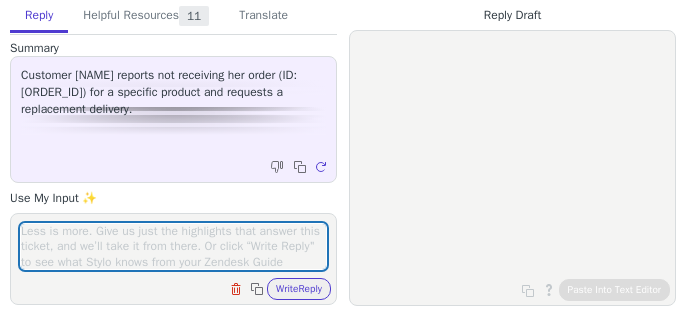 scroll, scrollTop: 0, scrollLeft: 0, axis: both 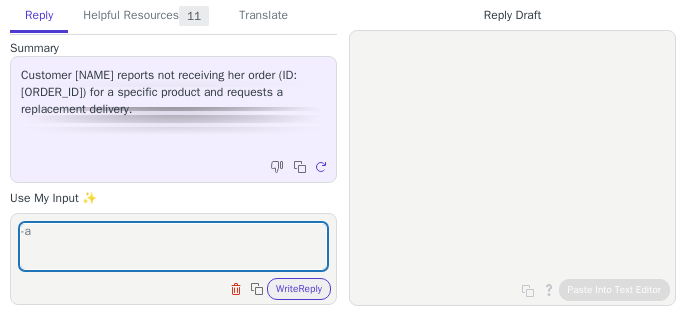 type on "-" 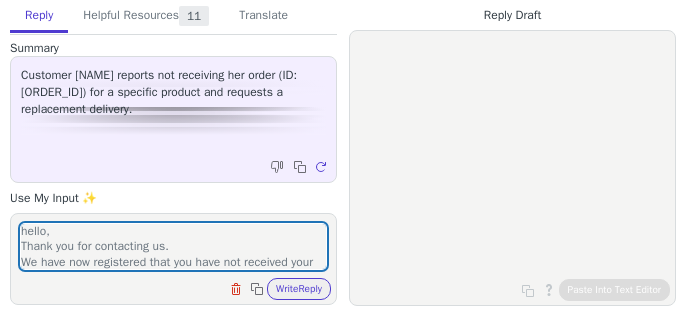 scroll, scrollTop: 186, scrollLeft: 0, axis: vertical 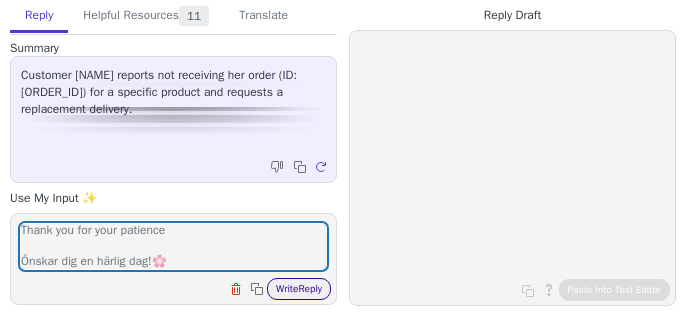 type on "hello,
Thank you for contacting us.
We have now registered that you have not received your parcel and will of course refund you.
Since the order was placed and paid via Amazon, the refund will be processed through your Amazon account. Amazon will then return the amount to the original payment method used – either your bank or credit card account.
Thank you for your patience
Önskar dig en härlig dag!🌸️" 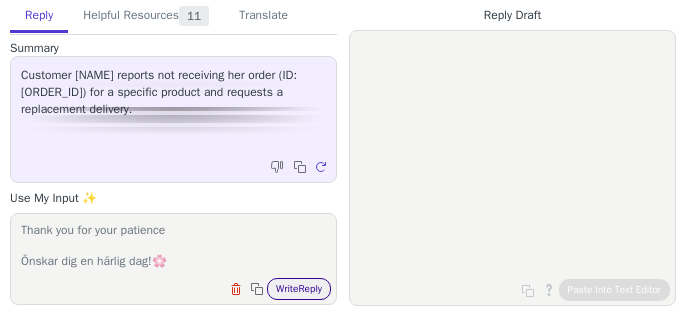 click on "Write  Reply" at bounding box center (299, 289) 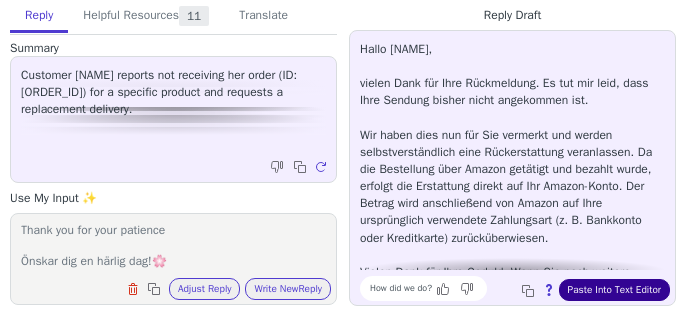 click on "Paste Into Text Editor" at bounding box center [614, 290] 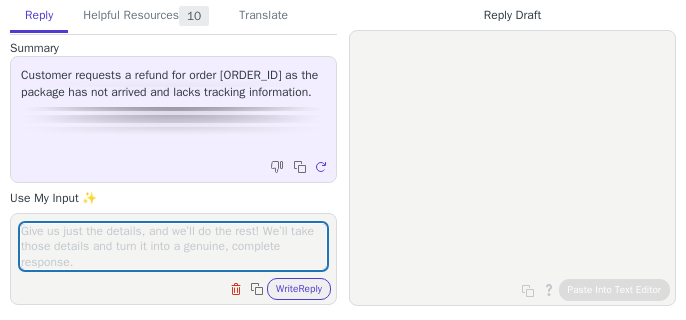 scroll, scrollTop: 0, scrollLeft: 0, axis: both 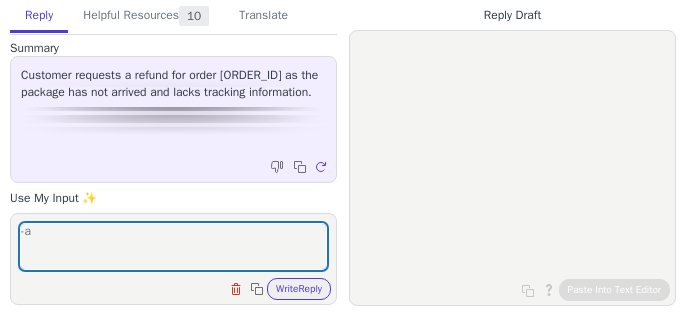 type on "-" 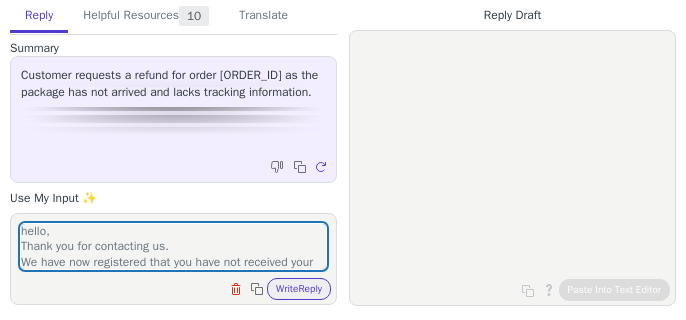 scroll, scrollTop: 186, scrollLeft: 0, axis: vertical 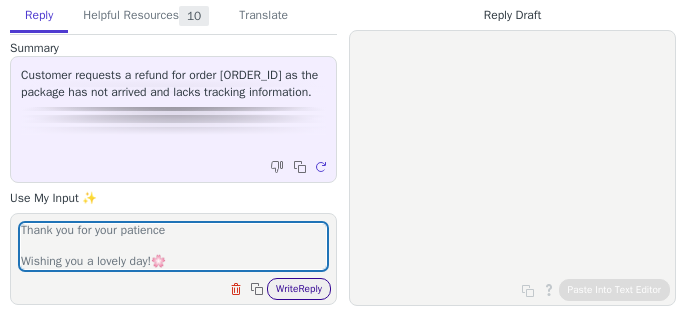 type on "hello,
Thank you for contacting us.
We have now registered that you have not received your parcel and will of course refund you.
Since the order was placed and paid via Amazon, the refund will be processed through your Amazon account. Amazon will then return the amount to the original payment method used – either your bank or credit card account.
Thank you for your patience
Önskar dig en härlig dag!🌸️" 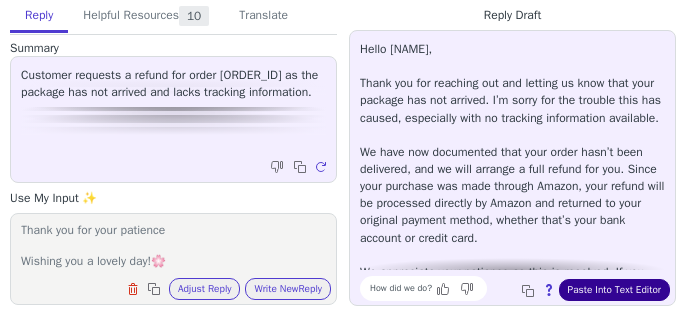 click on "Paste Into Text Editor" at bounding box center [614, 290] 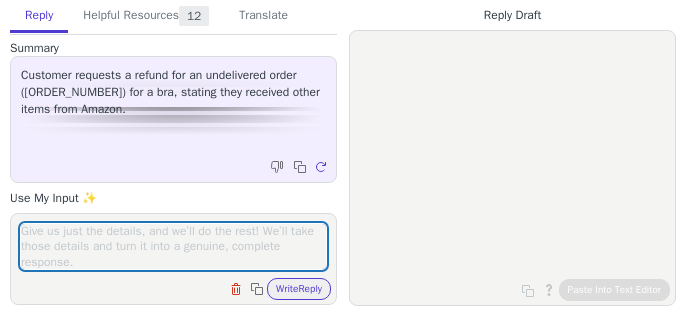 scroll, scrollTop: 0, scrollLeft: 0, axis: both 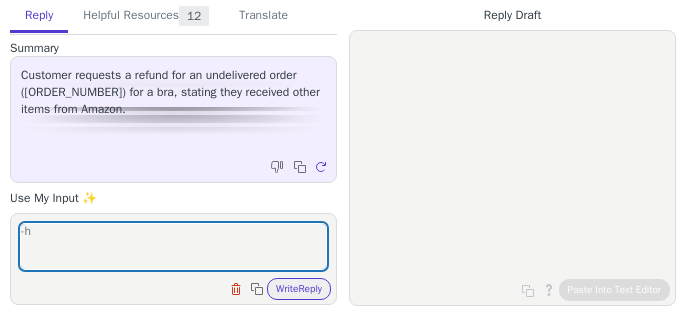 type on "-" 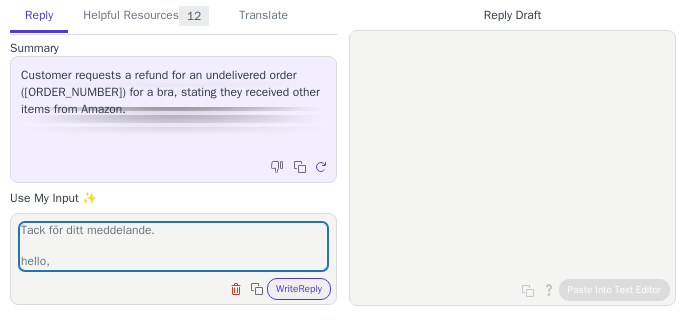 scroll, scrollTop: 248, scrollLeft: 0, axis: vertical 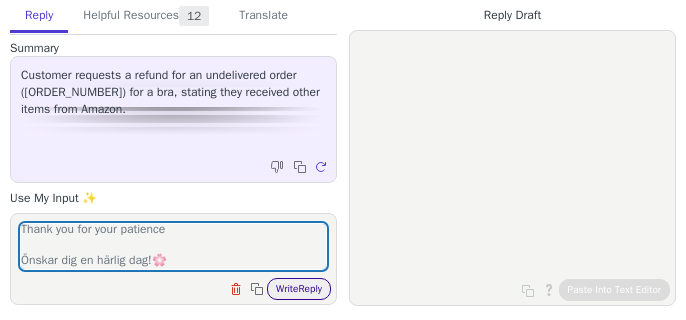 type on "Hej !
Tack för ditt meddelande.
hello,
Thank you for contacting us.
We have now registered that you have not received your parcel and will of course refund you.
Since the order was placed and paid via Amazon, the refund will be processed through your Amazon account. Amazon will then return the amount to the original payment method used – either your bank or credit card account.
Thank you for your patience
Önskar dig en härlig dag!🌸️" 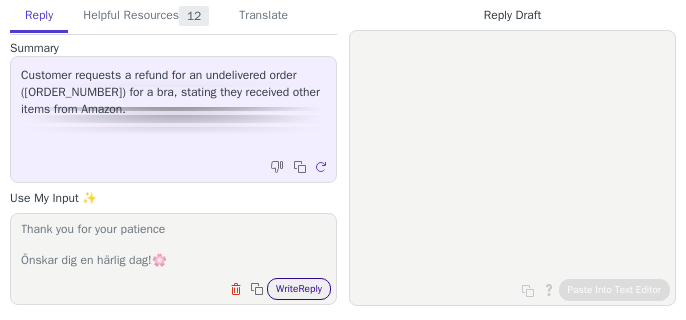 click on "Write  Reply" at bounding box center (299, 289) 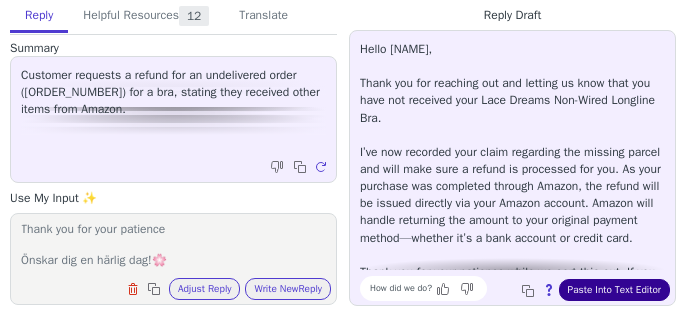 click on "Paste Into Text Editor" at bounding box center [614, 290] 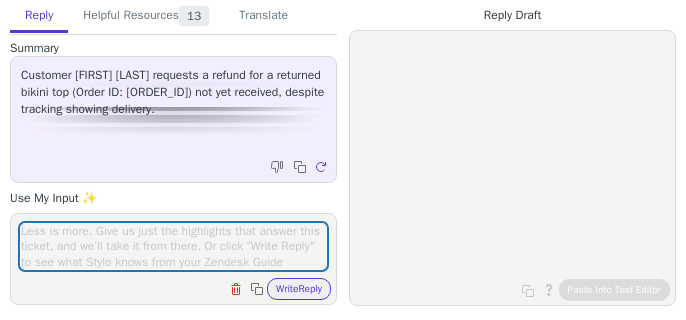 scroll, scrollTop: 0, scrollLeft: 0, axis: both 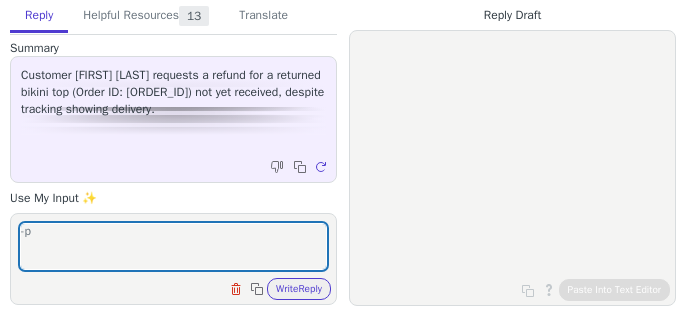 type on "-" 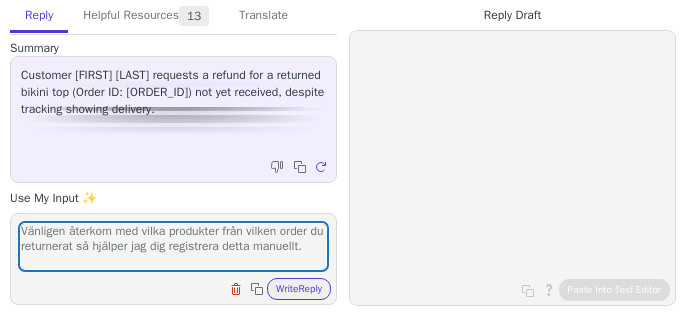 scroll, scrollTop: 32, scrollLeft: 0, axis: vertical 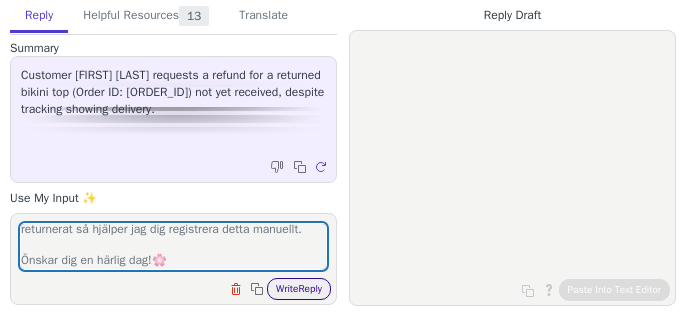 type on "Vänligen återkom med vilka produkter från vilken order du returnerat så hjälper jag dig registrera detta manuellt.
Önskar dig en härlig dag!🌸️" 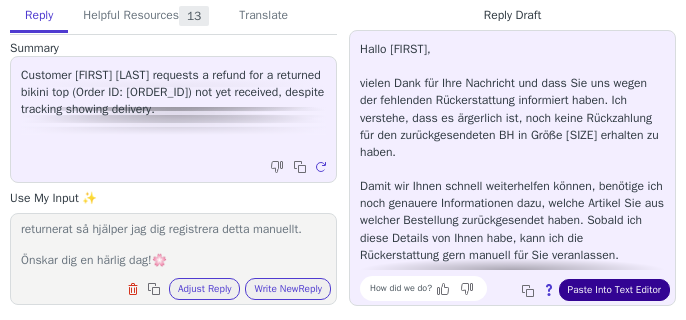 click on "Paste Into Text Editor" at bounding box center (614, 290) 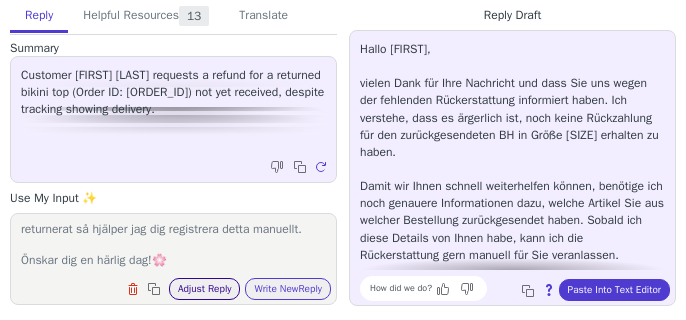 click on "Adjust Reply" at bounding box center [205, 289] 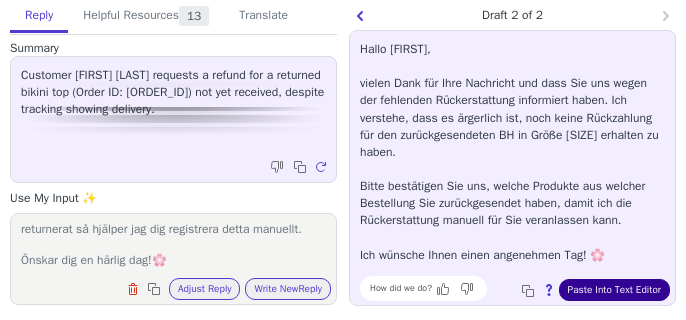 click on "Paste Into Text Editor" at bounding box center (614, 290) 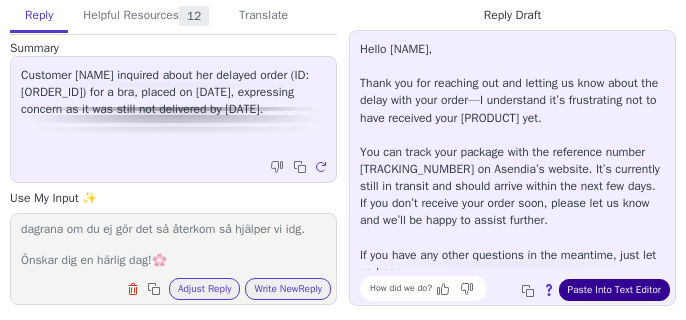 click on "Paste Into Text Editor" at bounding box center (614, 290) 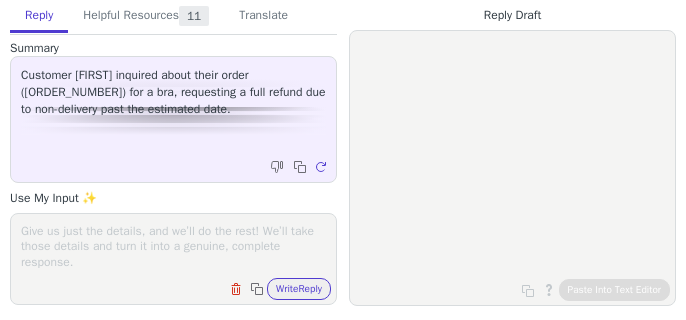 scroll, scrollTop: 0, scrollLeft: 0, axis: both 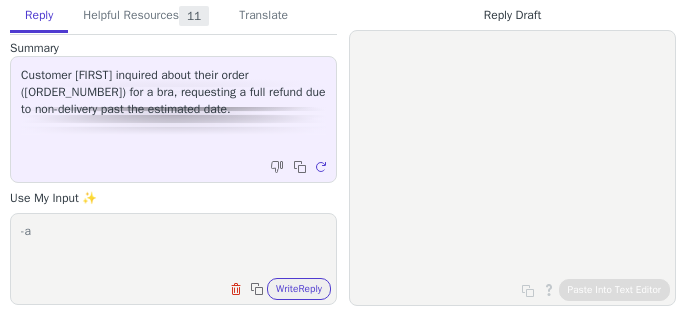 type on "-" 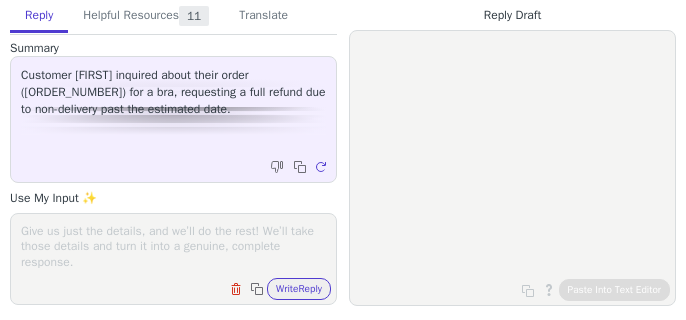 paste on "hello,
Thank you for contacting us.
We have now registered that you have not received your parcel and will of course refund you.
Since the order was placed and paid via Amazon, the refund will be processed through your Amazon account. Amazon will then return the amount to the original payment method used – either your bank or credit card account.
Thank you for your patience
Önskar dig en härlig dag!🌸️" 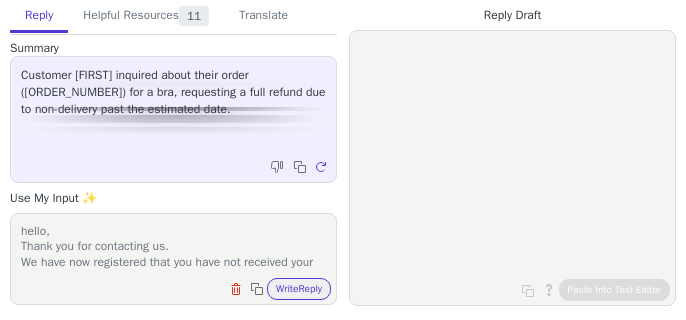 scroll, scrollTop: 186, scrollLeft: 0, axis: vertical 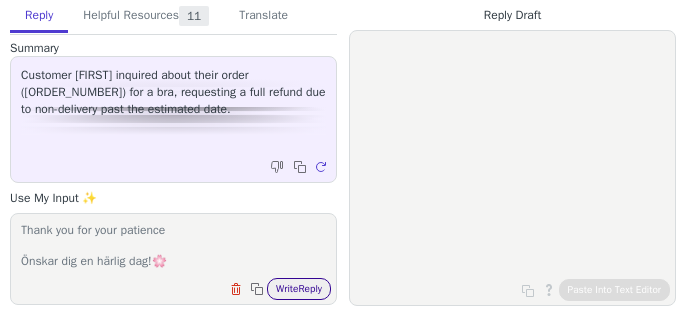 type on "hello,
Thank you for contacting us.
We have now registered that you have not received your parcel and will of course refund you.
Since the order was placed and paid via Amazon, the refund will be processed through your Amazon account. Amazon will then return the amount to the original payment method used – either your bank or credit card account.
Thank you for your patience
Önskar dig en härlig dag!🌸️" 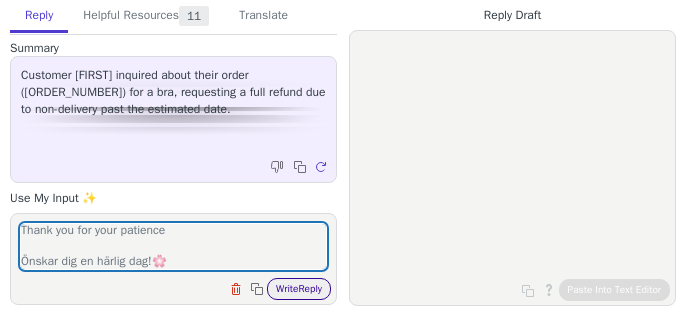 click on "Write  Reply" at bounding box center (299, 289) 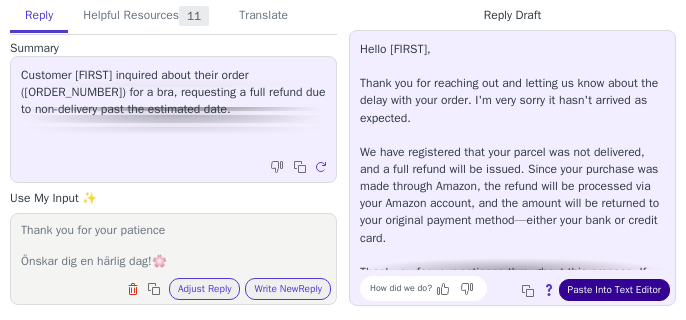 click on "Paste Into Text Editor" at bounding box center (614, 290) 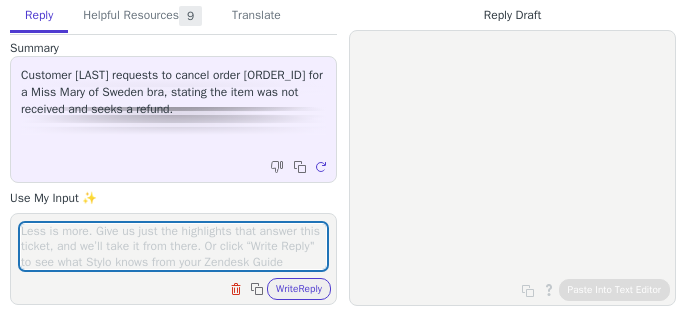 click at bounding box center (173, 246) 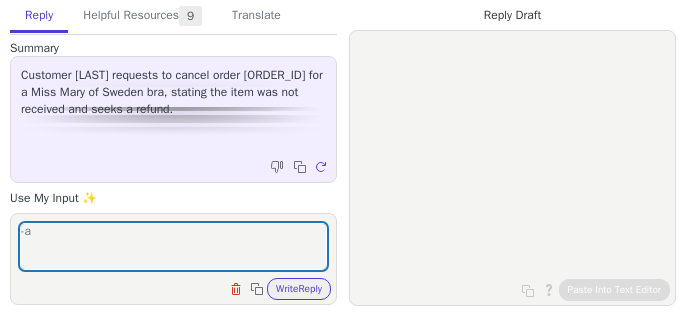type on "-" 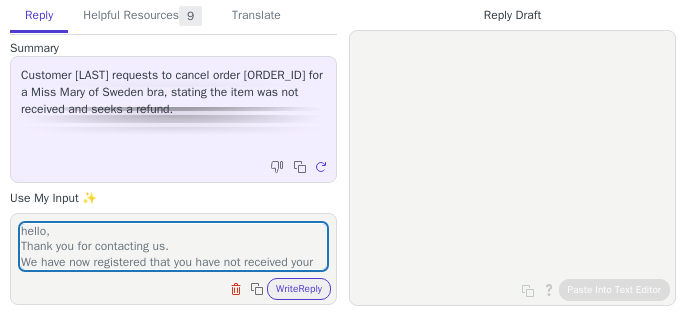 scroll, scrollTop: 186, scrollLeft: 0, axis: vertical 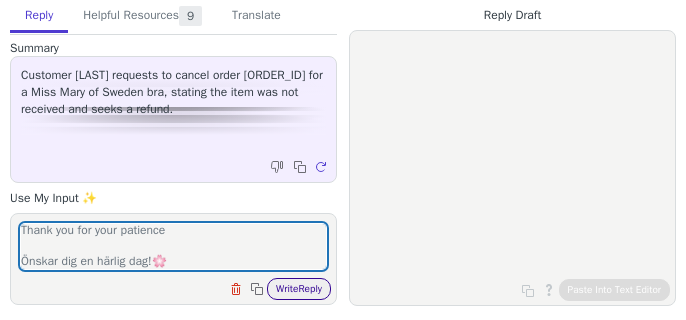 type on "hello,
Thank you for contacting us.
We have now registered that you have not received your parcel and will of course refund you.
Since the order was placed and paid via Amazon, the refund will be processed through your Amazon account. Amazon will then return the amount to the original payment method used – either your bank or credit card account.
Thank you for your patience
Önskar dig en härlig dag!🌸️" 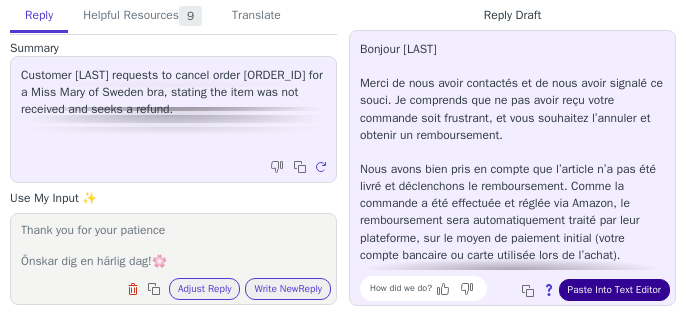 click on "Paste Into Text Editor" at bounding box center [614, 290] 